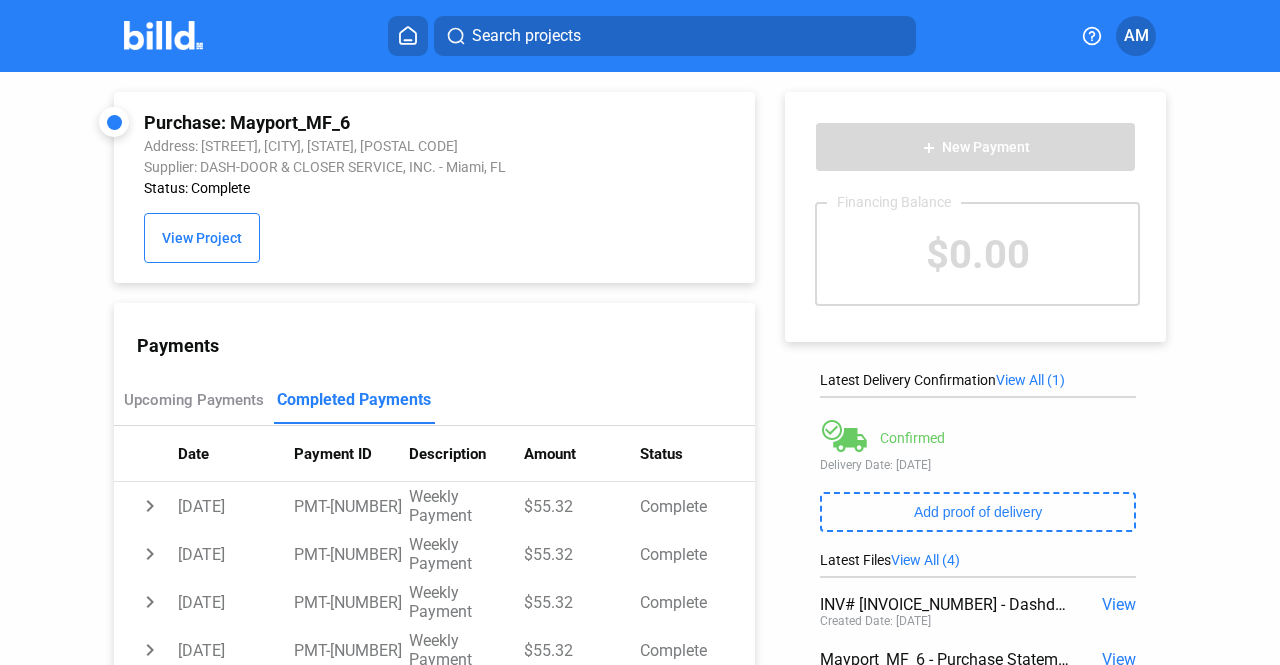 scroll, scrollTop: 0, scrollLeft: 0, axis: both 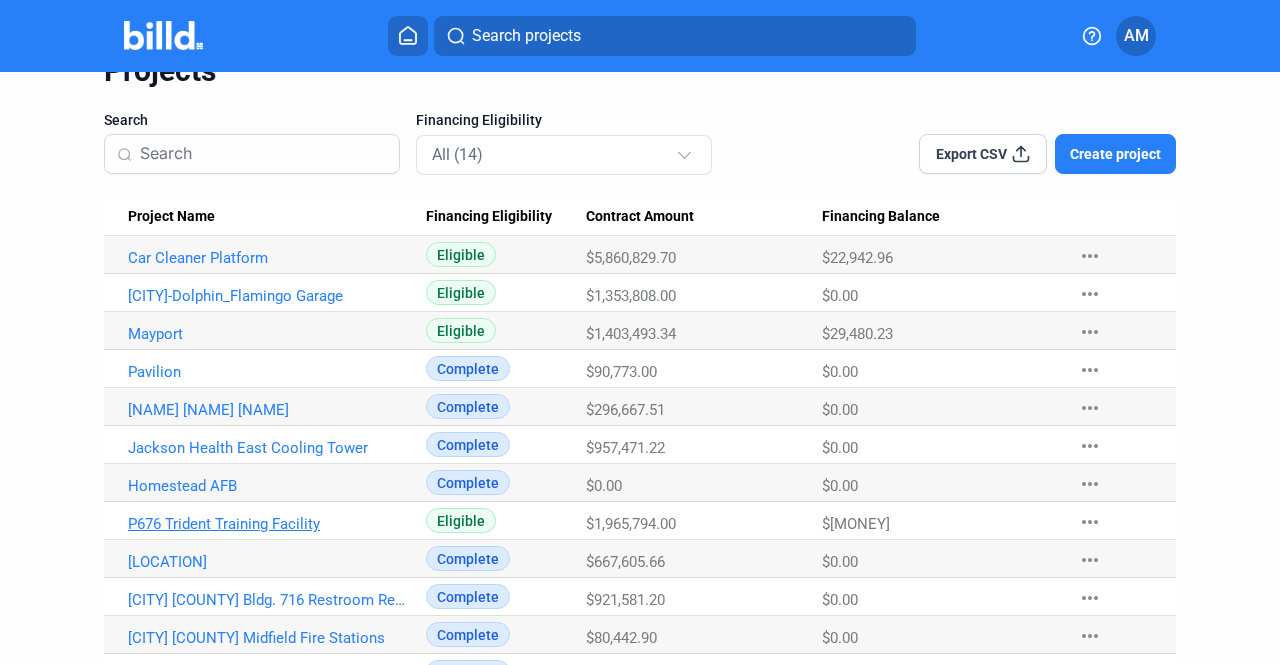 click on "P676 Trident Training Facility" at bounding box center (269, 258) 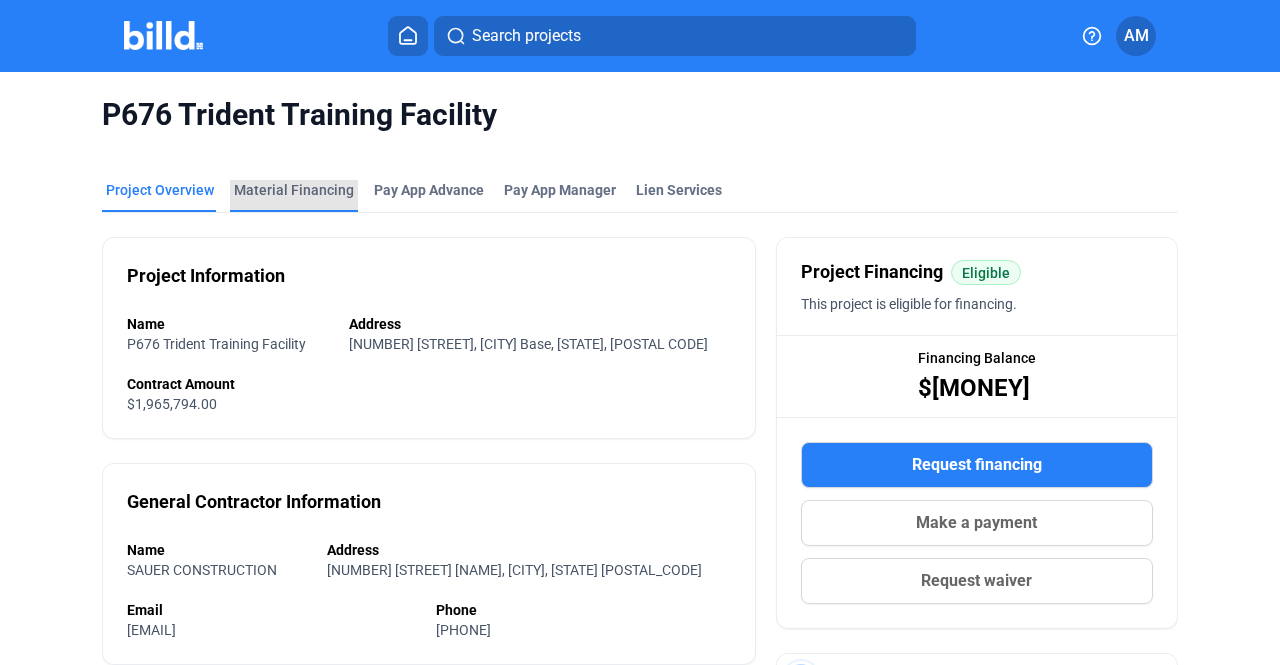 click on "Material Financing" at bounding box center [294, 190] 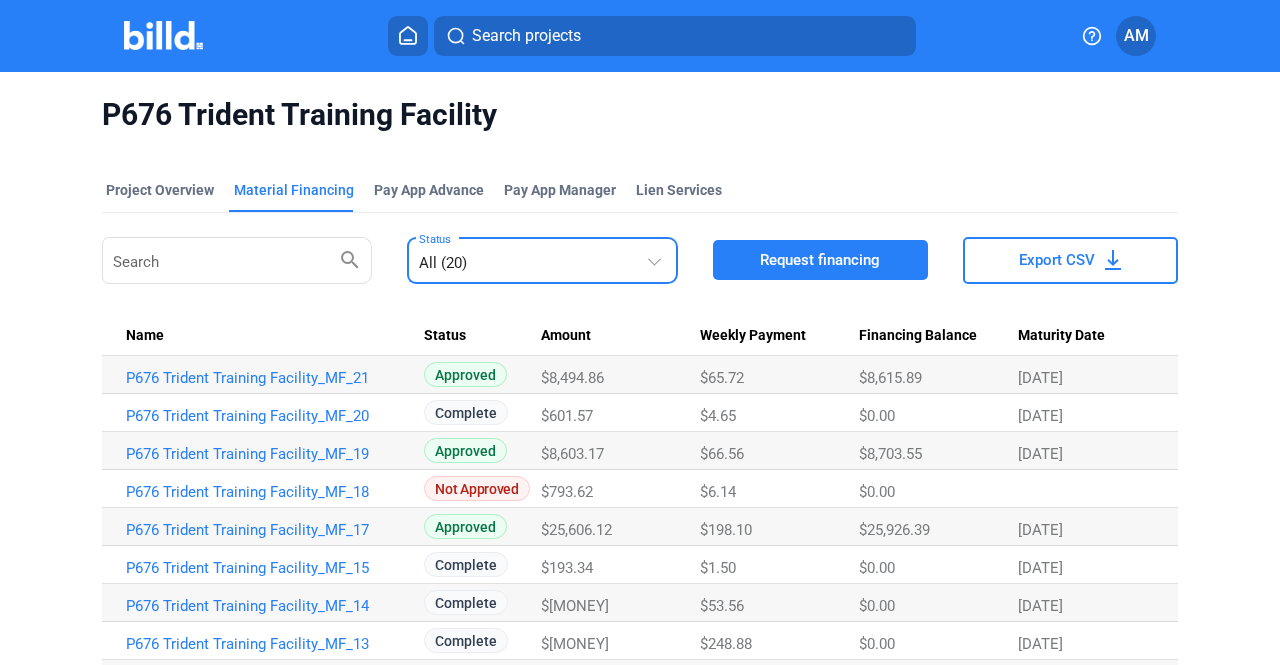 click on "All (20)" at bounding box center (532, 259) 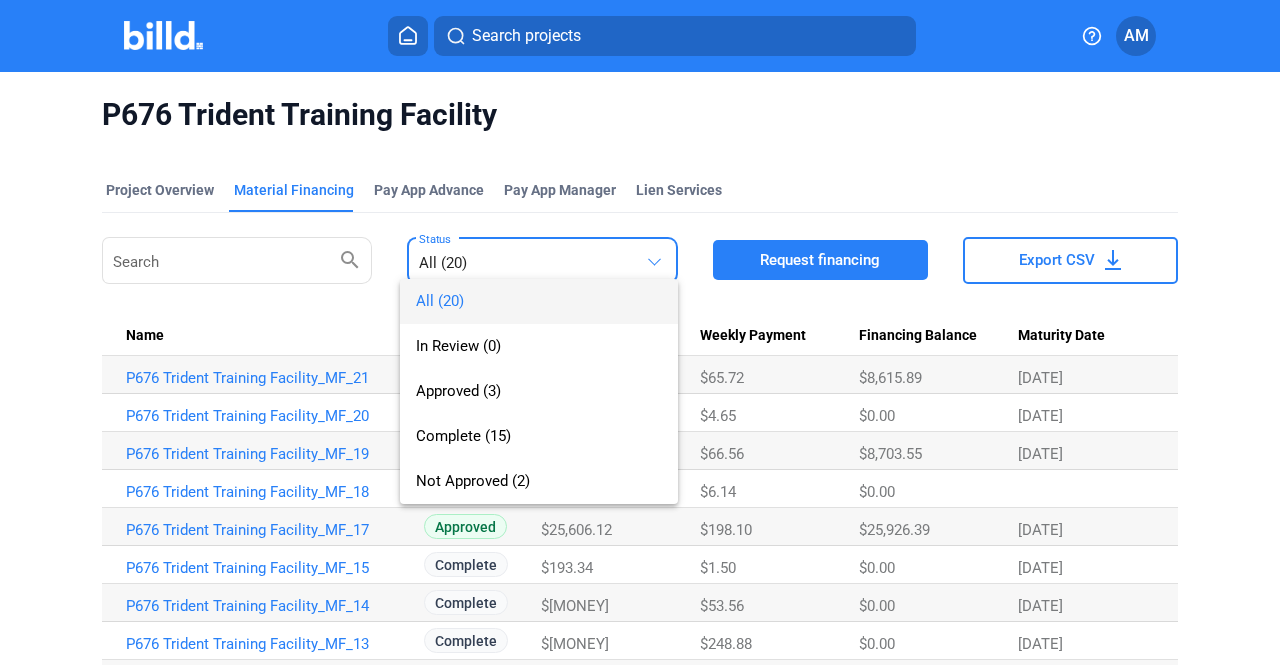click at bounding box center (640, 332) 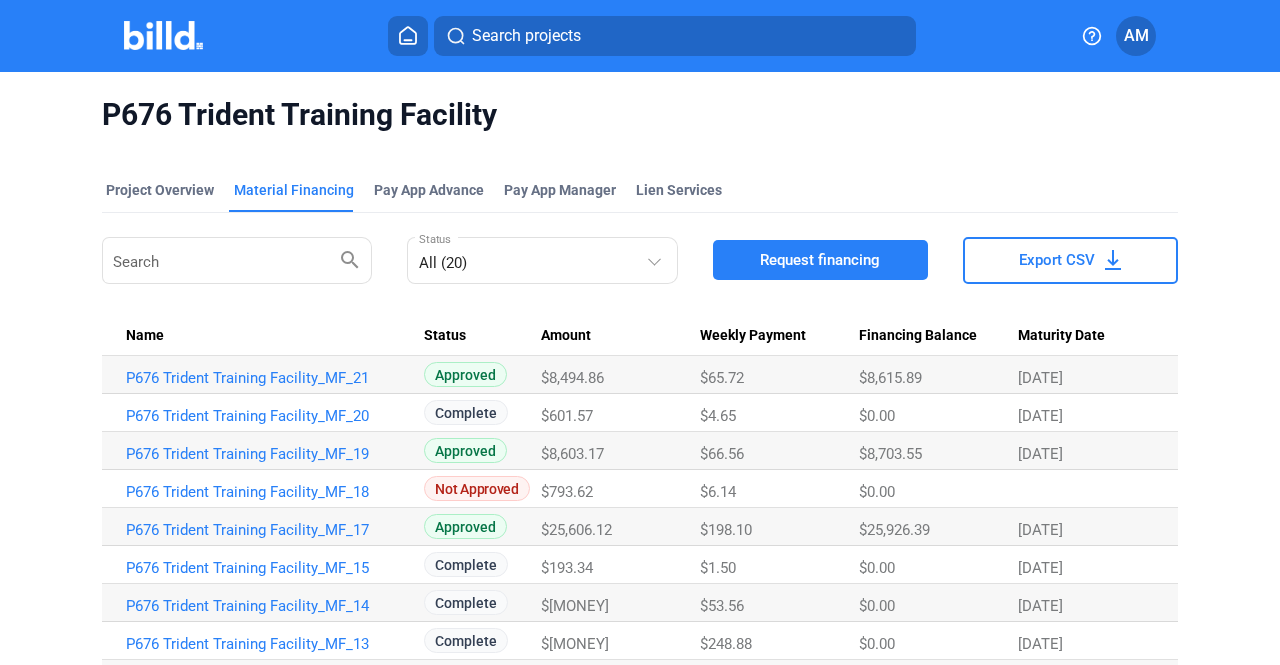 scroll, scrollTop: 146, scrollLeft: 0, axis: vertical 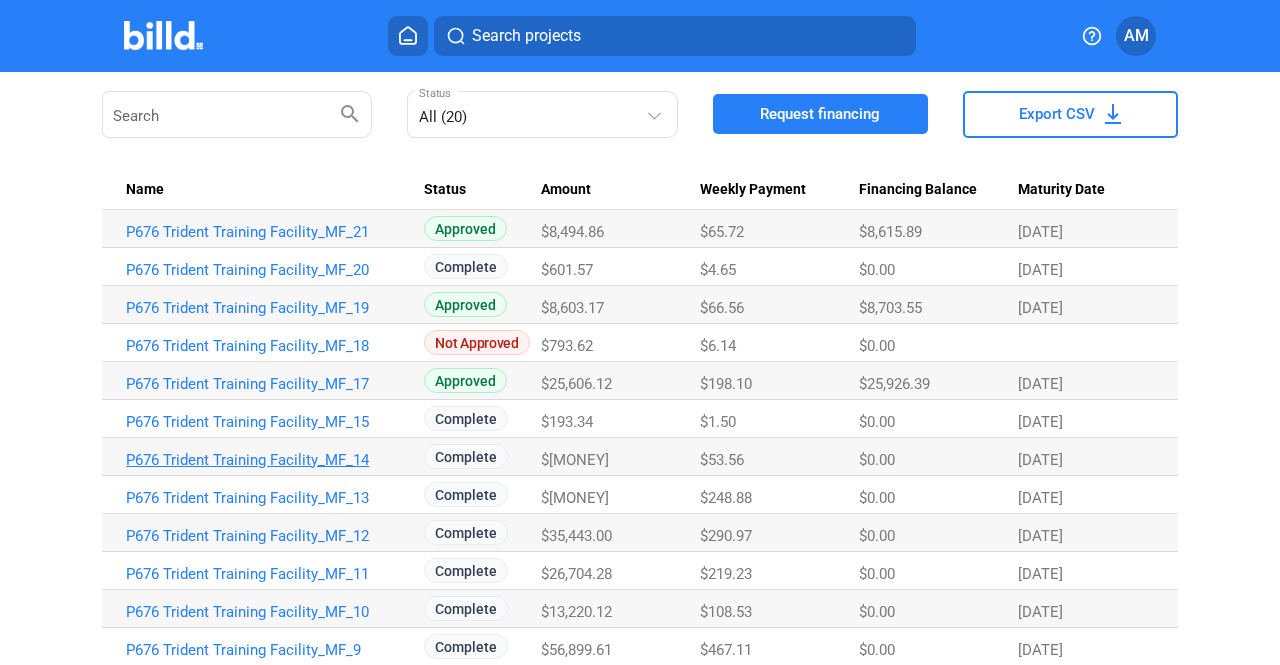 click on "P676 Trident Training Facility_MF_14" at bounding box center (267, 232) 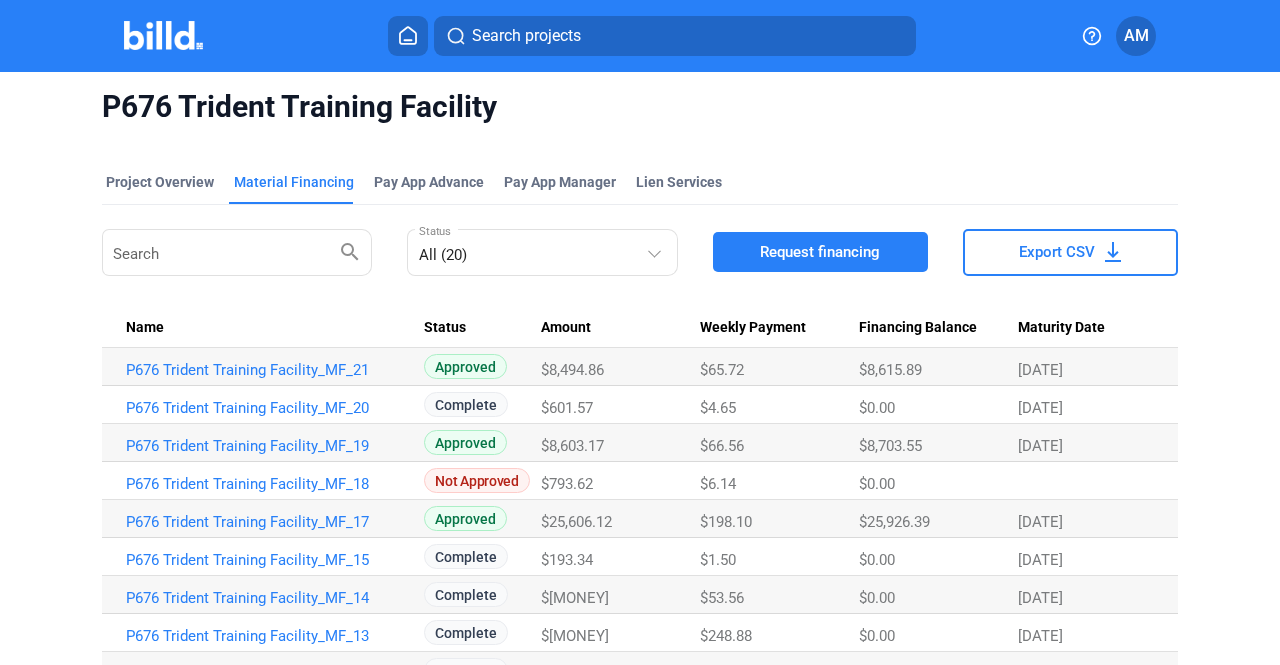 scroll, scrollTop: 146, scrollLeft: 0, axis: vertical 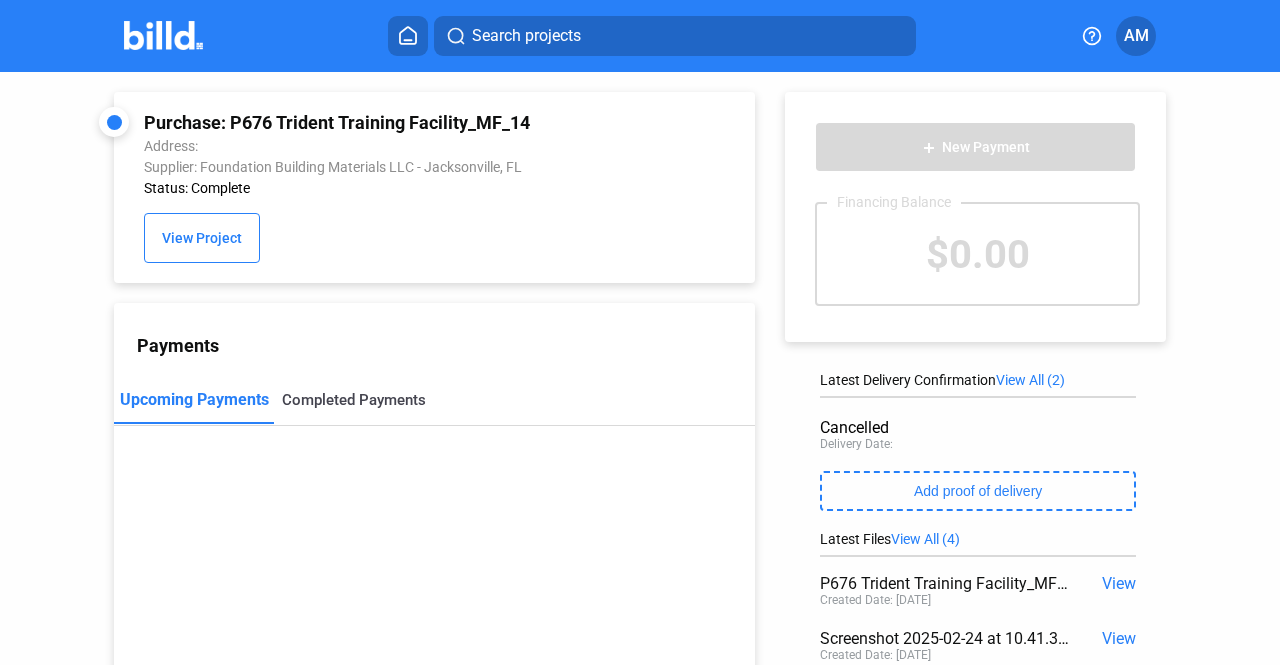 click on "Completed Payments" at bounding box center [354, 400] 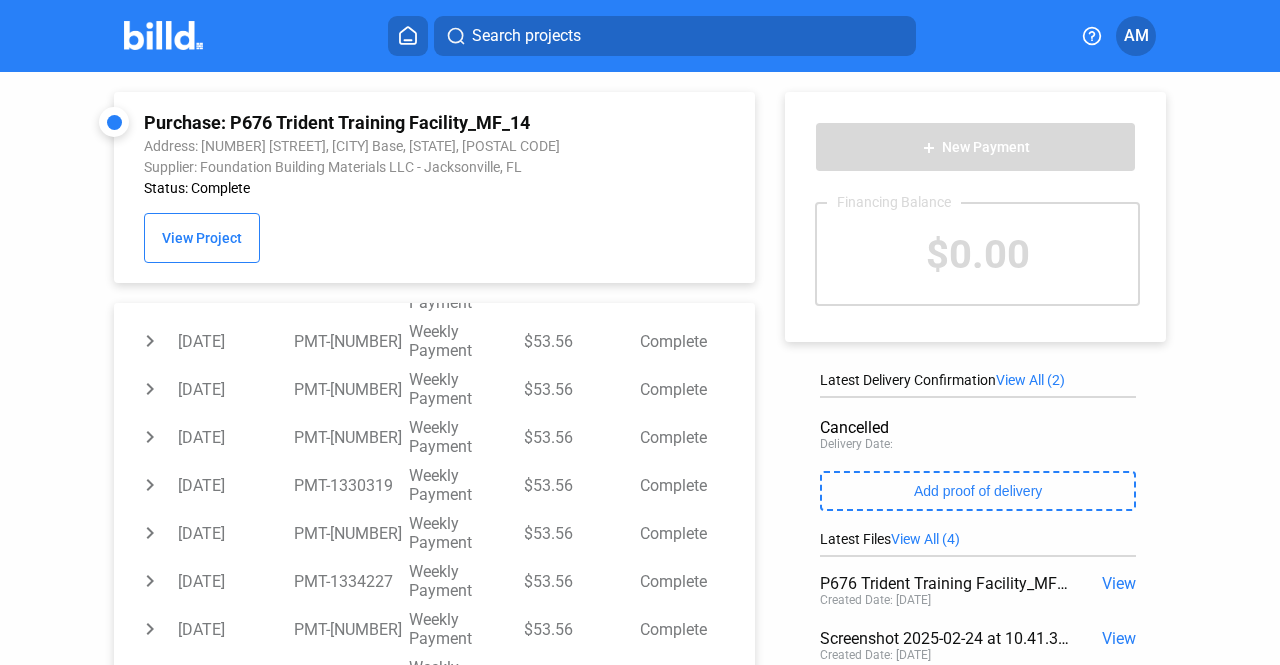scroll, scrollTop: 610, scrollLeft: 0, axis: vertical 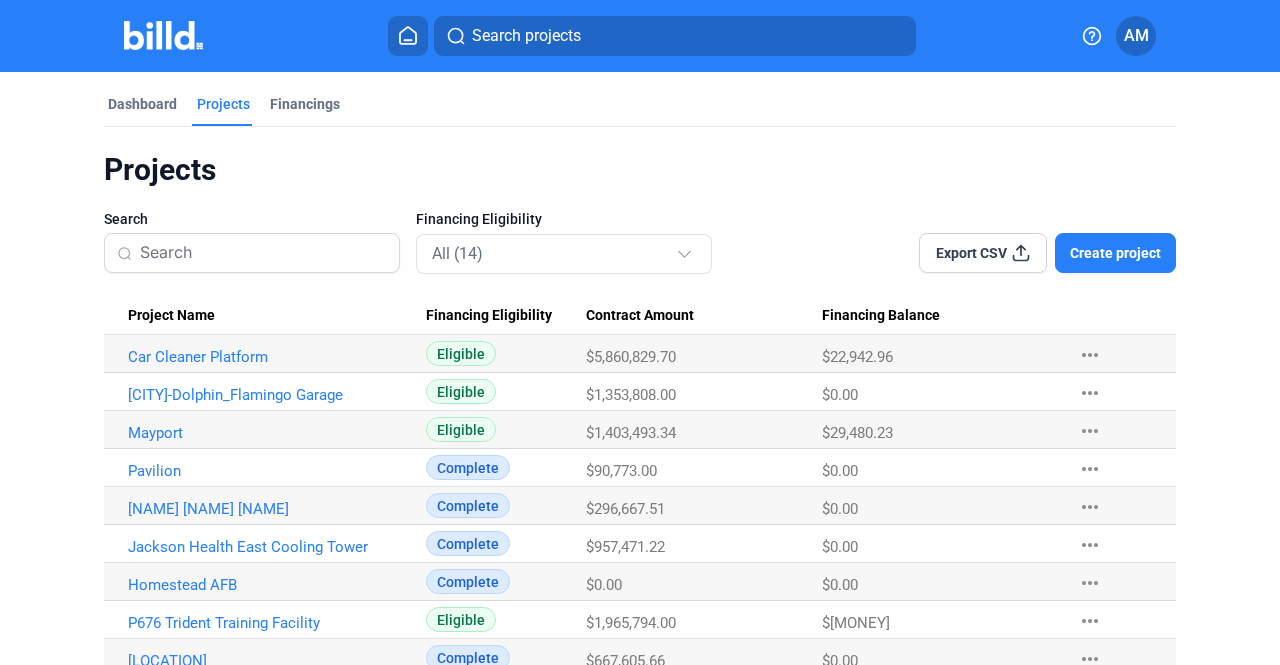 click on "Mayport" at bounding box center [265, 354] 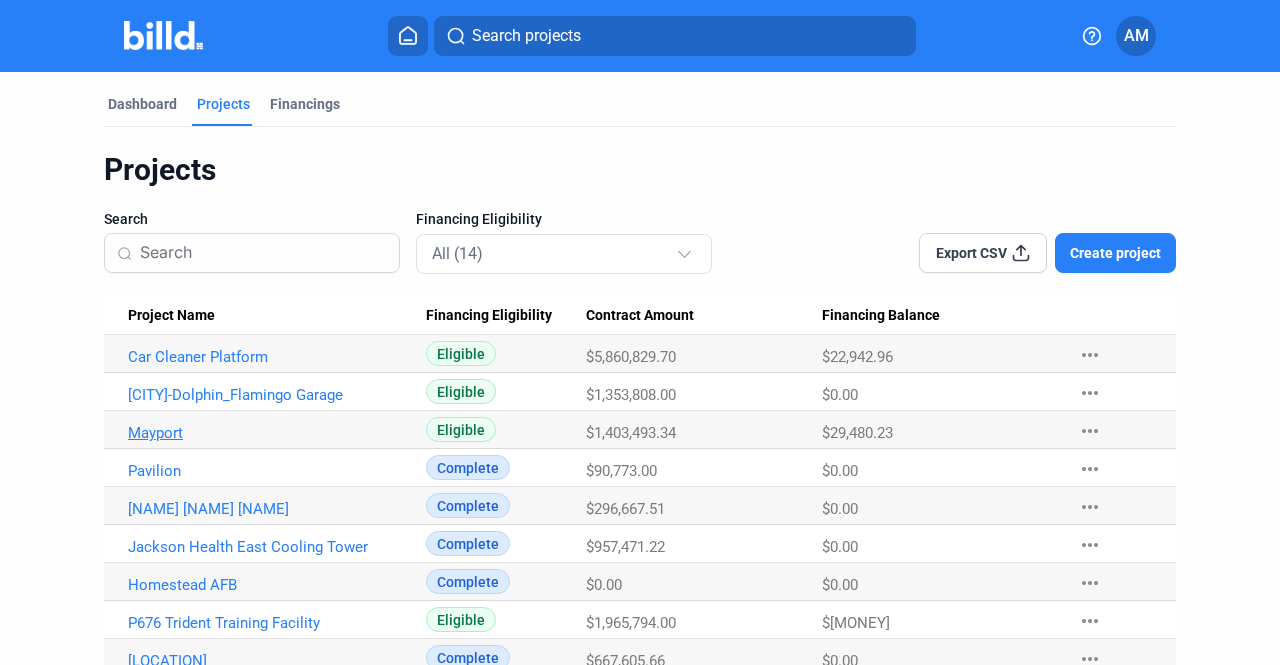 click on "Mayport" at bounding box center (269, 357) 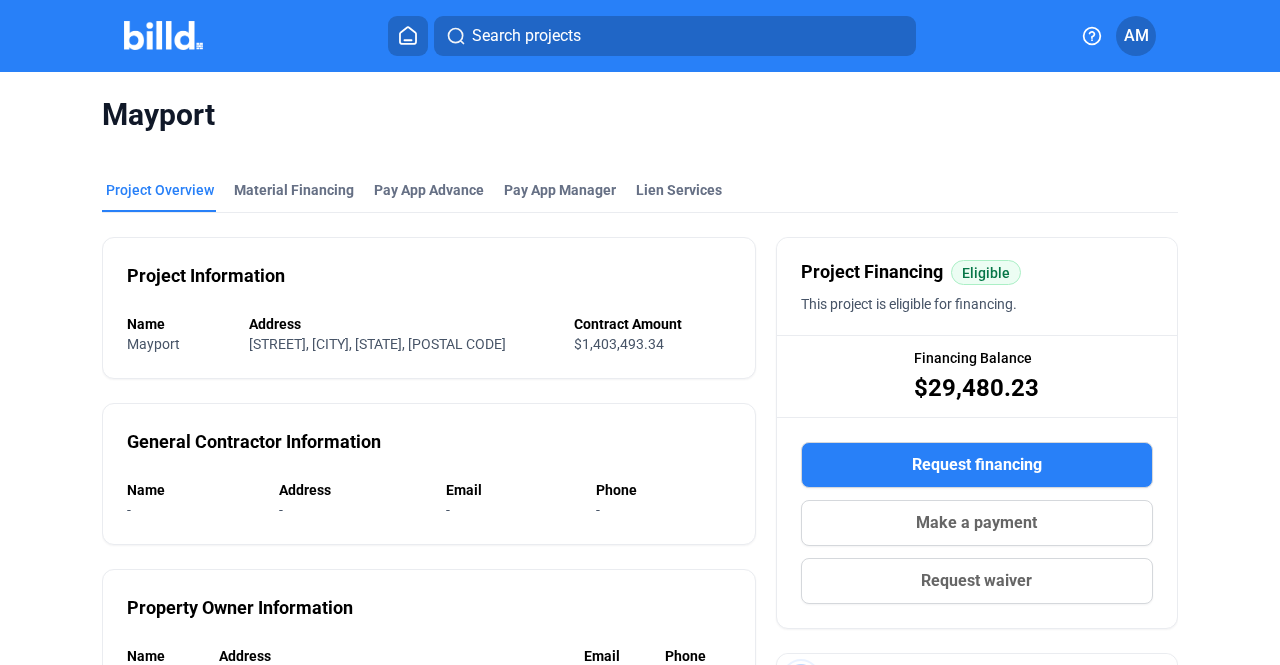 click on "Project Overview Material Financing Pay App Advance Pay App Manager Lien Services Project Information Name Mayport Address Naval Station Mayport Building 1868, Jacksonville, FL, 32227 Contract Amount $1,403,493.34 General Contractor Information Name - Address - Email - Phone - Property Owner Information Name Ribault Bay Naval Reservation Address 220 Constitution Avenue Northwest  Washington, DC 20560 Email - Phone - Information doesn’t look right on this page? Please contact your Relationship Manager. Project Financing  Eligible  This project is eligible for financing. Financing Balance $29,480.23  Request financing  Make a payment Request waiver Stay compliant with AI-generated Project Playbooks  Maintain compliance and protect profits with Project Playbooks. Powered by Document Crunch, these AI-generated guides provide your team with key insights to execute jobs correctly.   Get your Project Playbook  Files Upload file File Name Date Added N6945024C0107excecutedcontract.pdf 1.04 MB Oct 28, 2024" 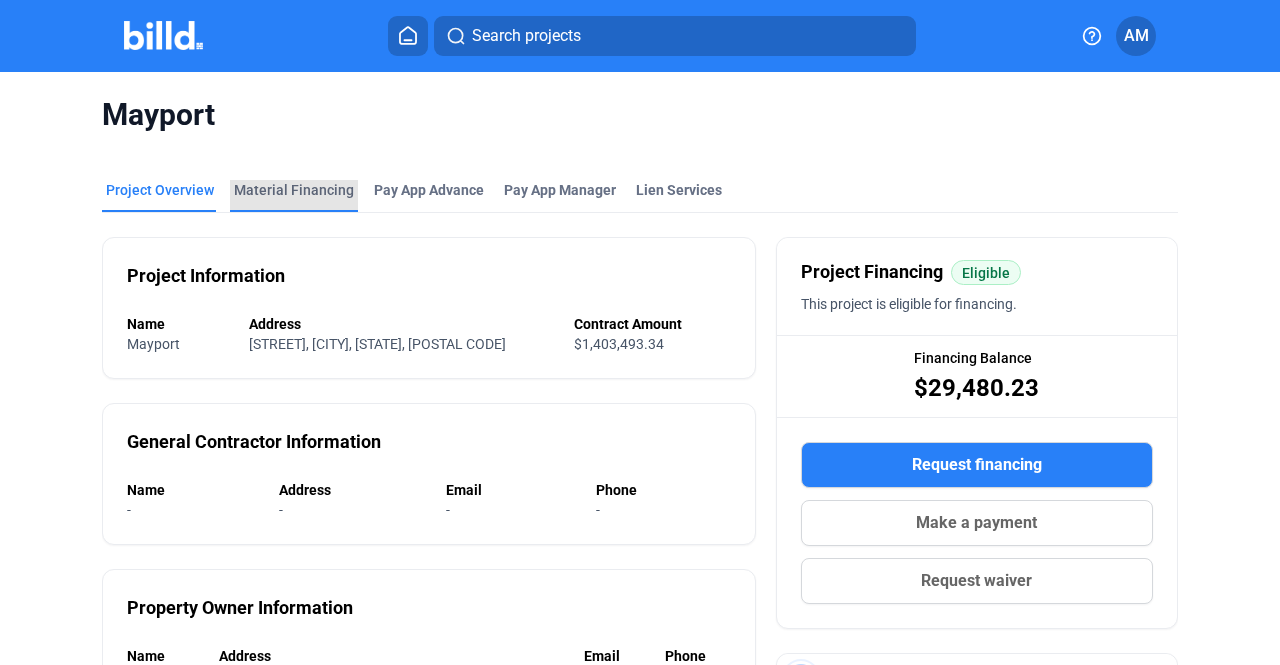 click on "Material Financing" at bounding box center (294, 190) 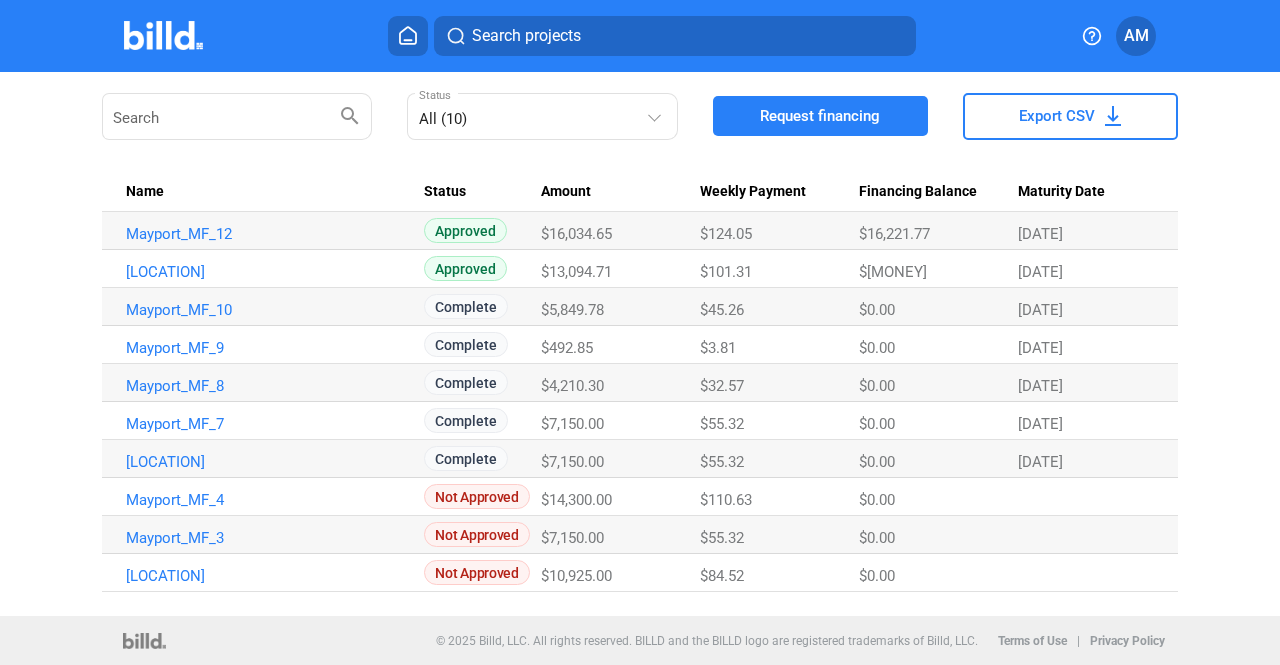 scroll, scrollTop: 143, scrollLeft: 0, axis: vertical 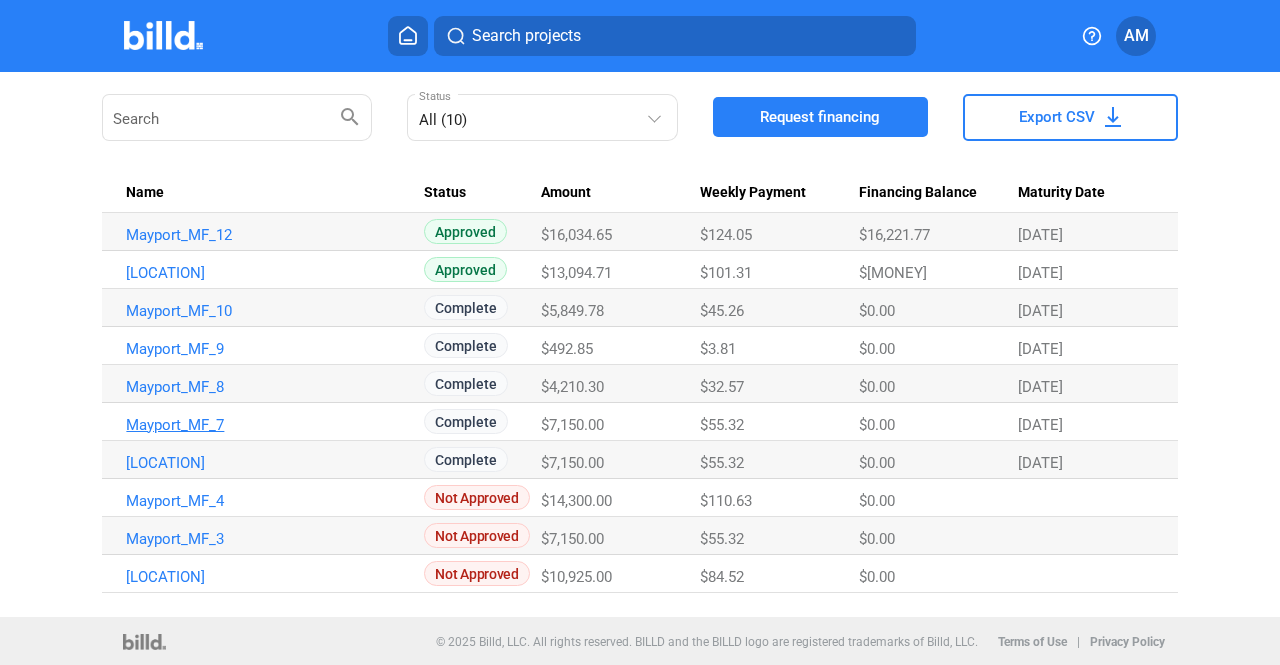 click on "Mayport_MF_7" at bounding box center [267, 235] 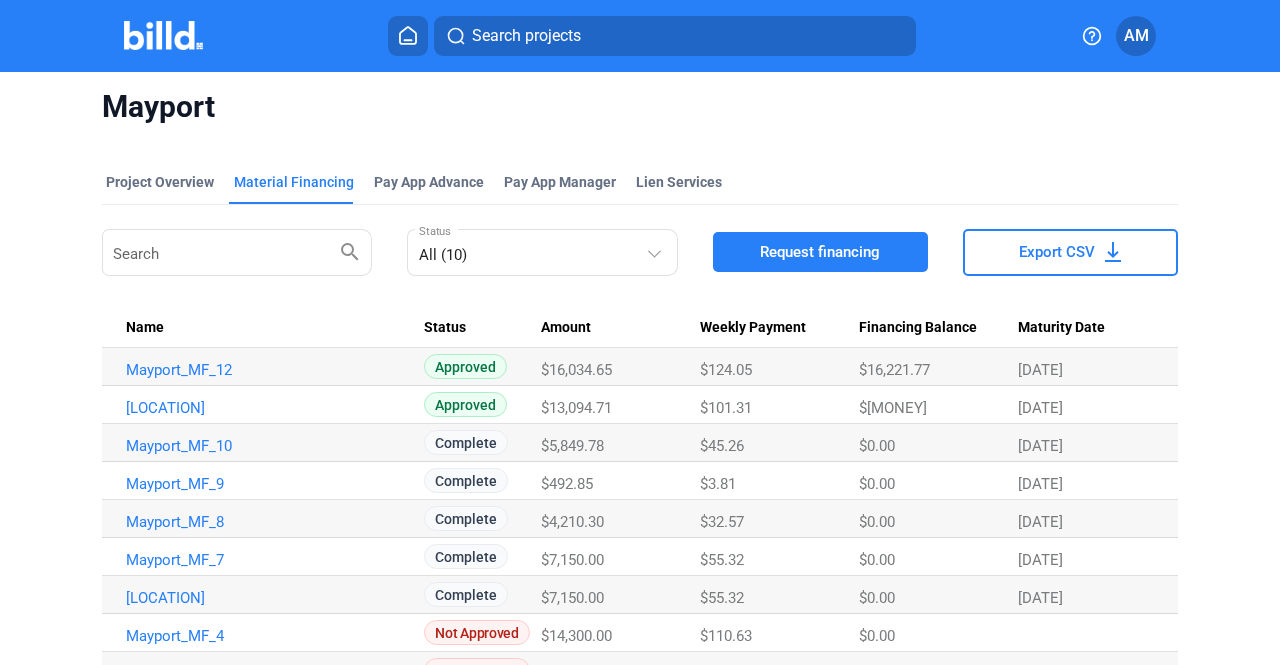 scroll, scrollTop: 143, scrollLeft: 0, axis: vertical 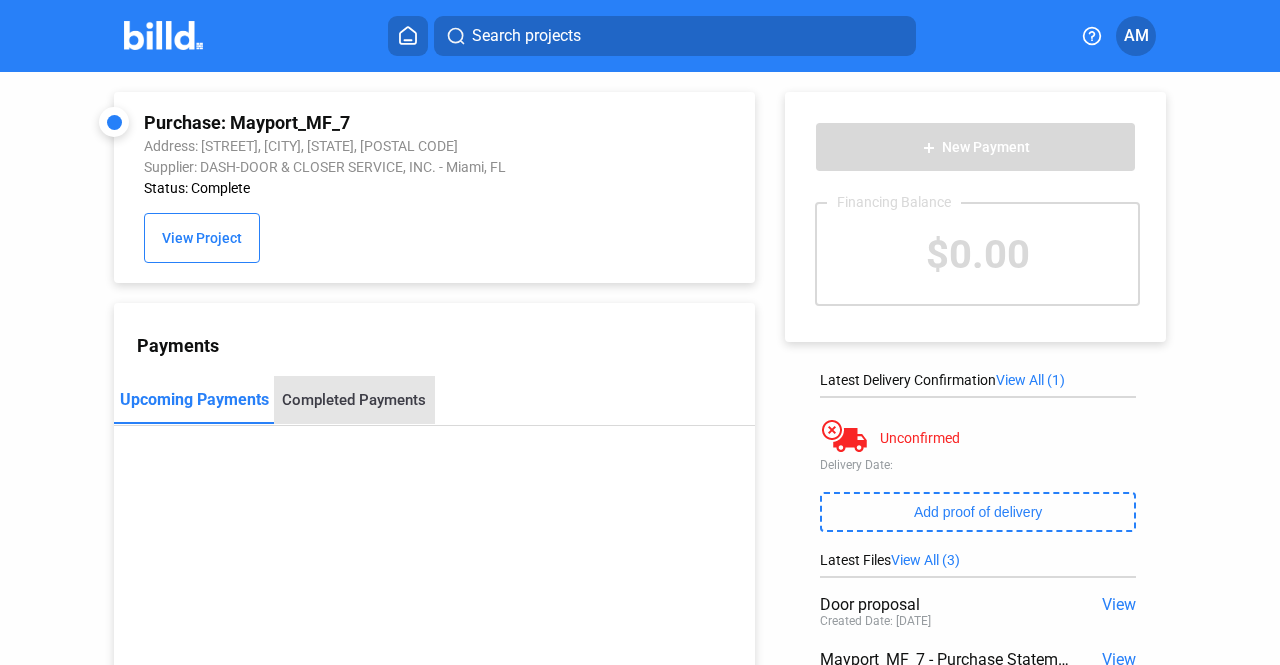 drag, startPoint x: 505, startPoint y: 469, endPoint x: 380, endPoint y: 400, distance: 142.77956 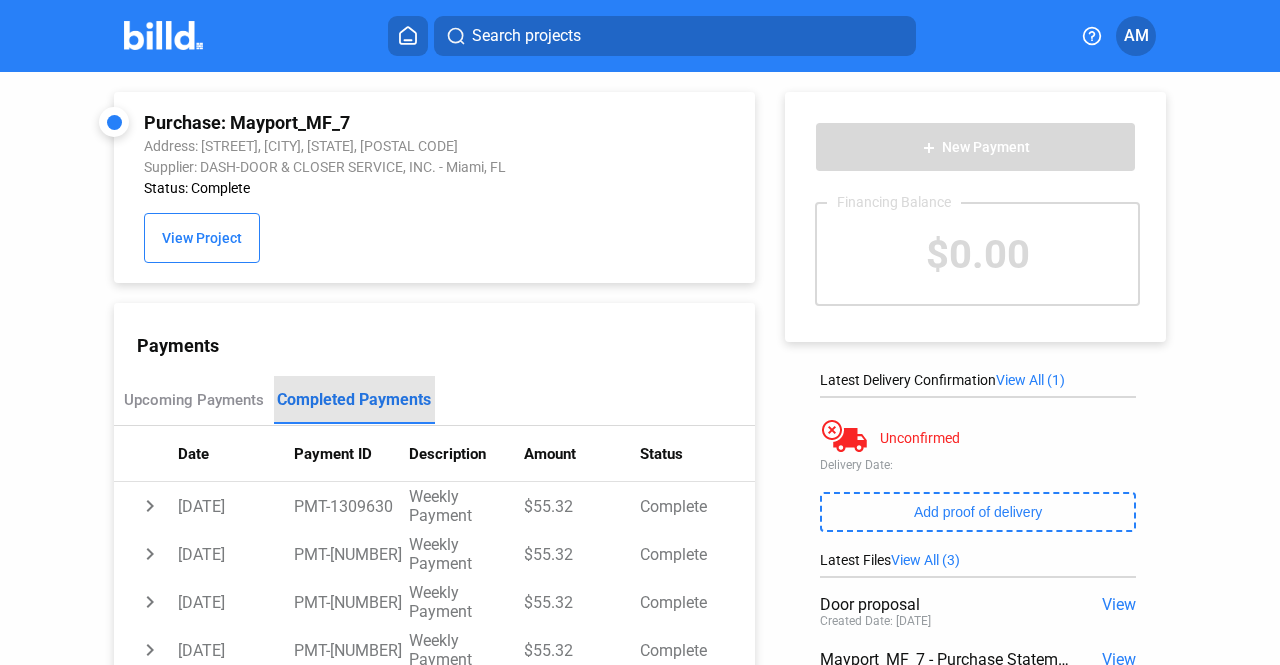 click on "Completed Payments" at bounding box center [354, 399] 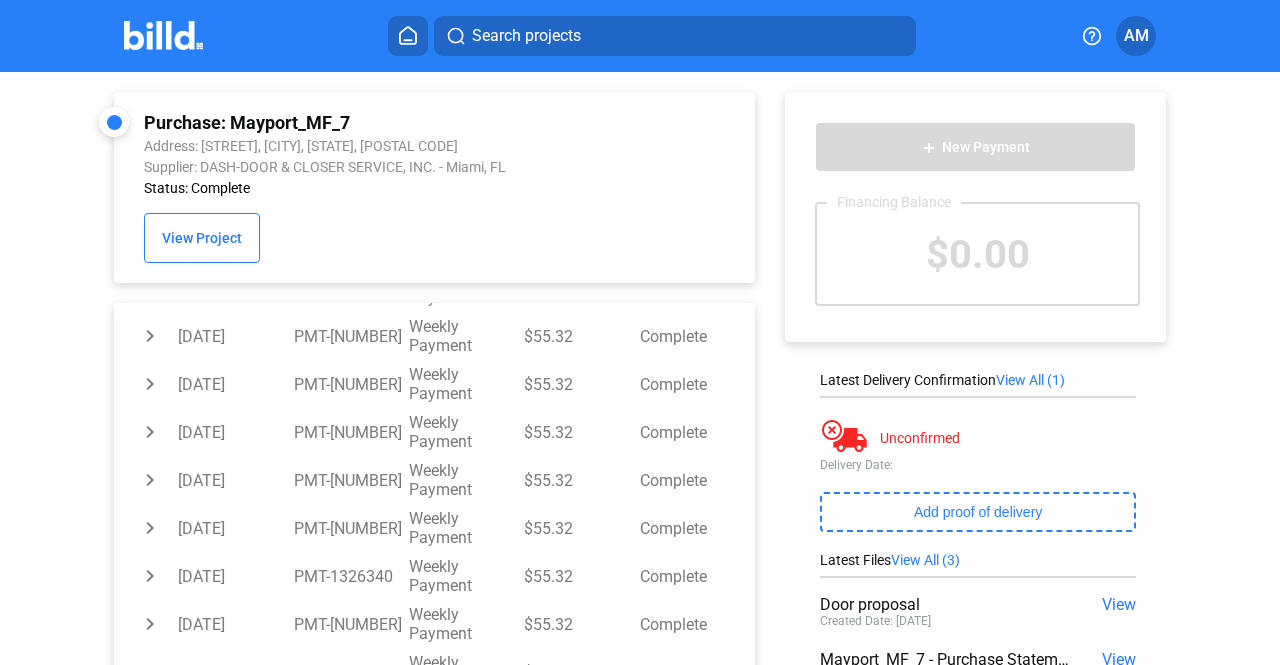 scroll, scrollTop: 610, scrollLeft: 0, axis: vertical 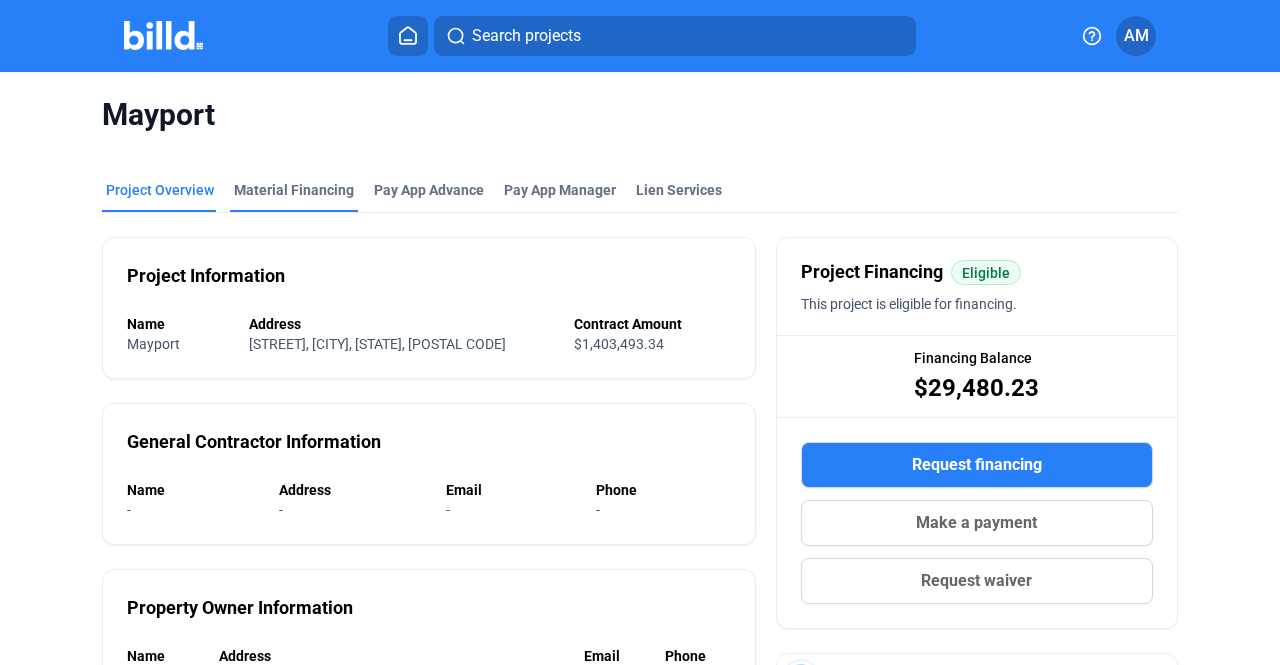click on "Project Overview Material Financing Pay App Advance Pay App Manager Lien Services Project Information Name Mayport Address Naval Station Mayport Building 1868, Jacksonville, FL, 32227 Contract Amount $1,403,493.34 General Contractor Information Name - Address - Email - Phone - Property Owner Information Name Ribault Bay Naval Reservation Address 220 Constitution Avenue Northwest  Washington, DC 20560 Email - Phone - Information doesn’t look right on this page? Please contact your Relationship Manager. Project Financing  Eligible  This project is eligible for financing. Financing Balance $29,480.23  Request financing  Make a payment Request waiver Stay compliant with AI-generated Project Playbooks  Maintain compliance and protect profits with Project Playbooks. Powered by Document Crunch, these AI-generated guides provide your team with key insights to execute jobs correctly.   Get your Project Playbook  Files Upload file File Name Date Added N6945024C0107excecutedcontract.pdf 1.04 MB Oct 28, 2024" 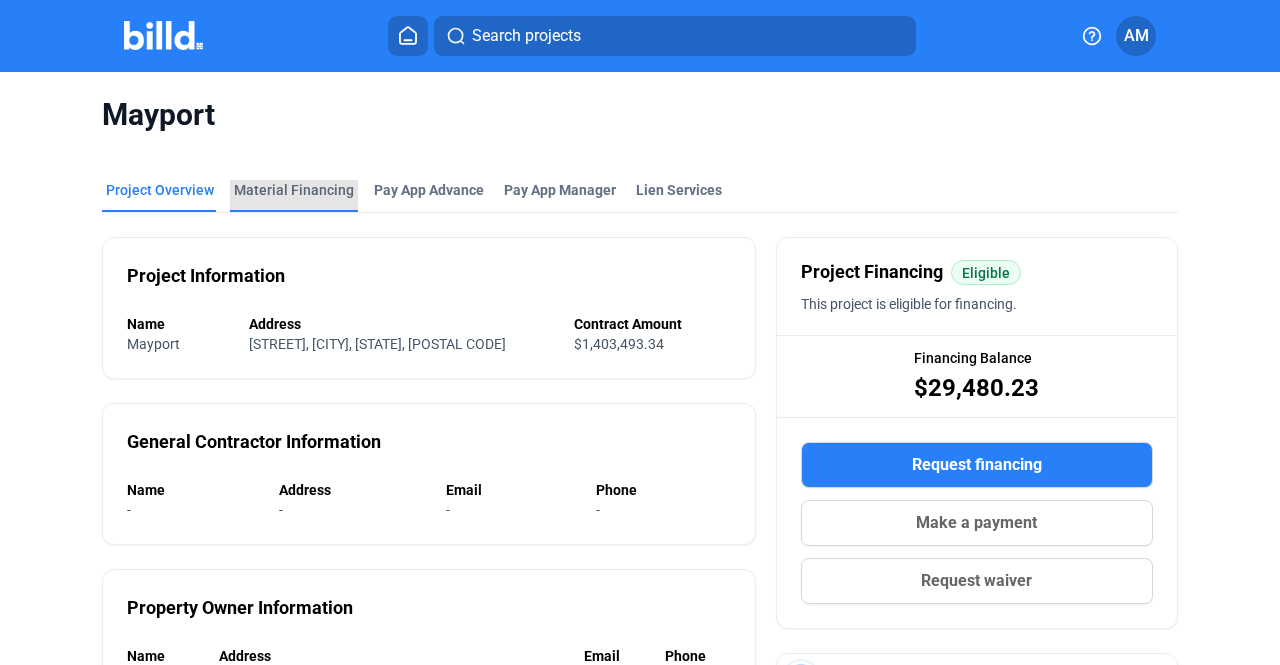 click on "Material Financing" at bounding box center (294, 190) 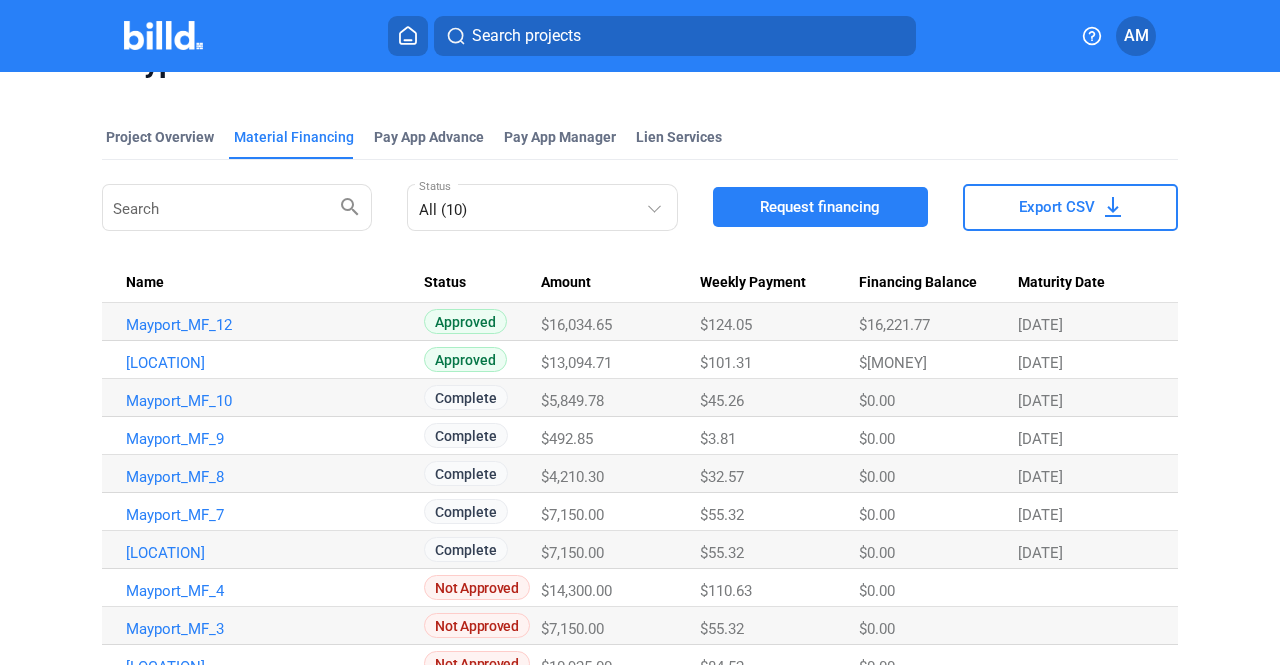 scroll, scrollTop: 70, scrollLeft: 0, axis: vertical 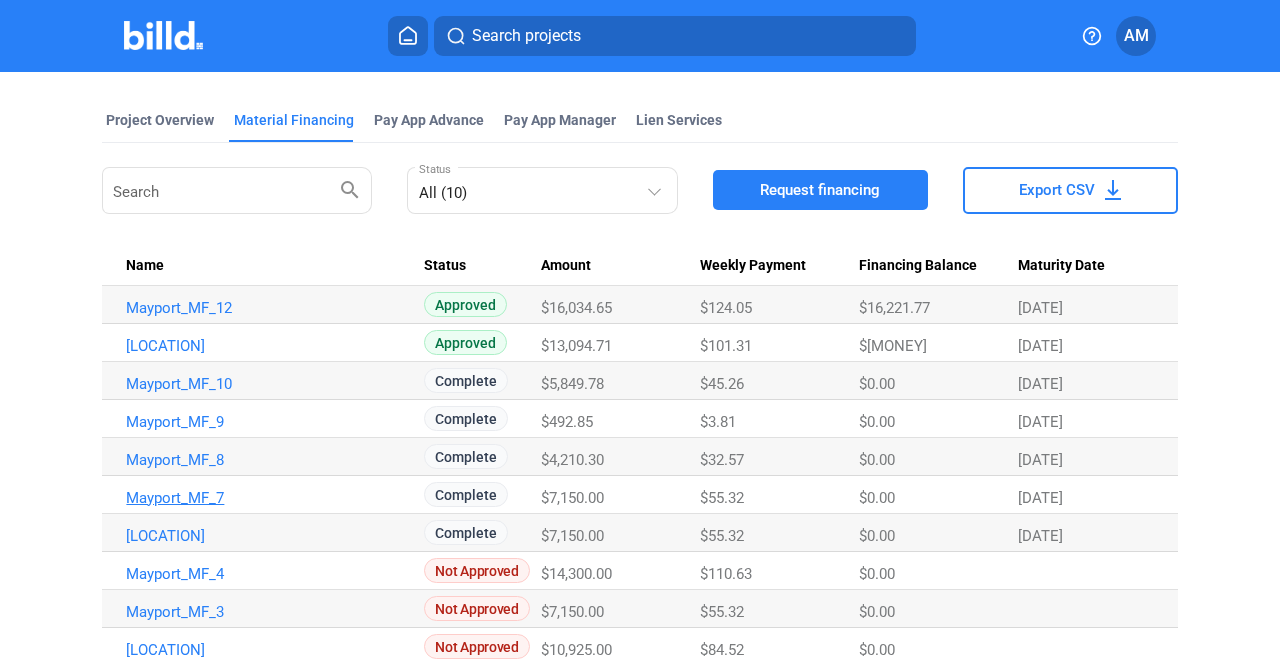 click on "Mayport_MF_7" at bounding box center (267, 308) 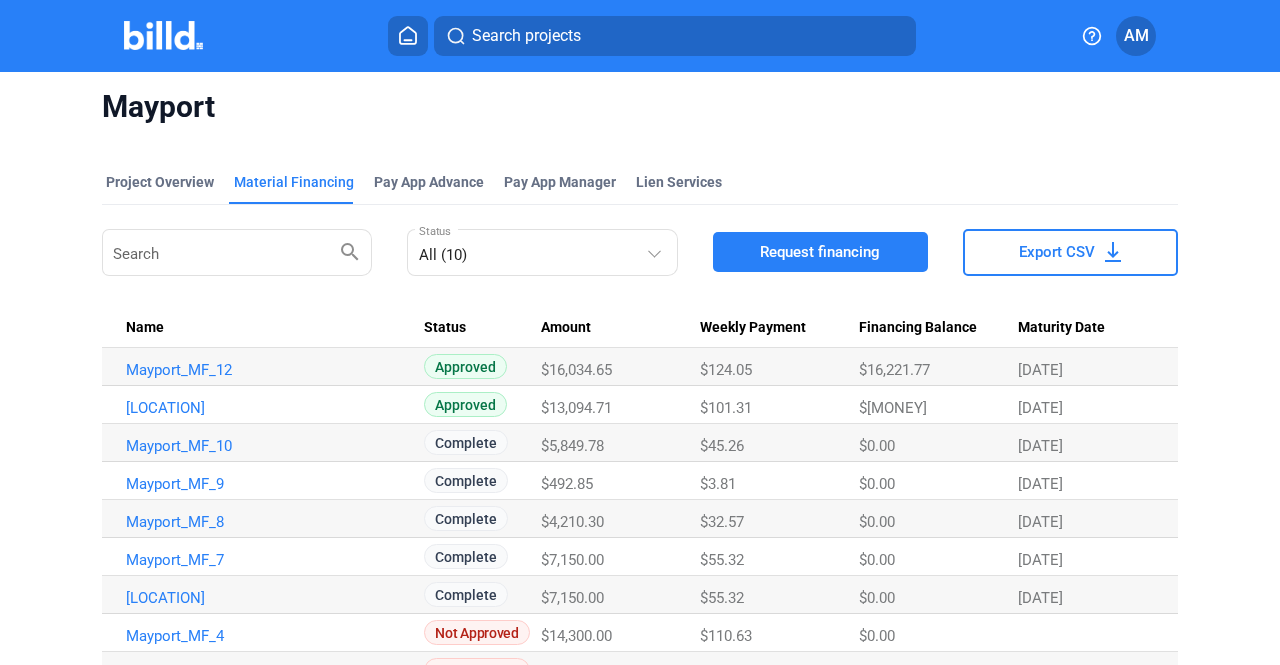 scroll, scrollTop: 70, scrollLeft: 0, axis: vertical 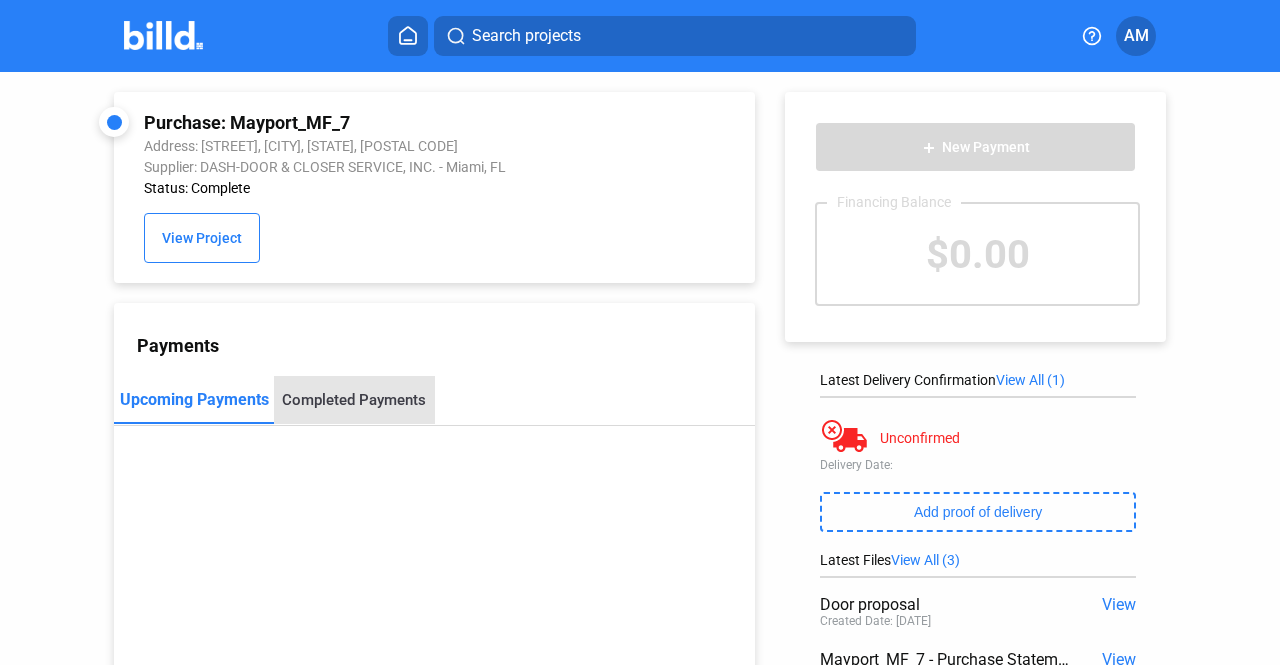 click on "Completed Payments" at bounding box center [354, 400] 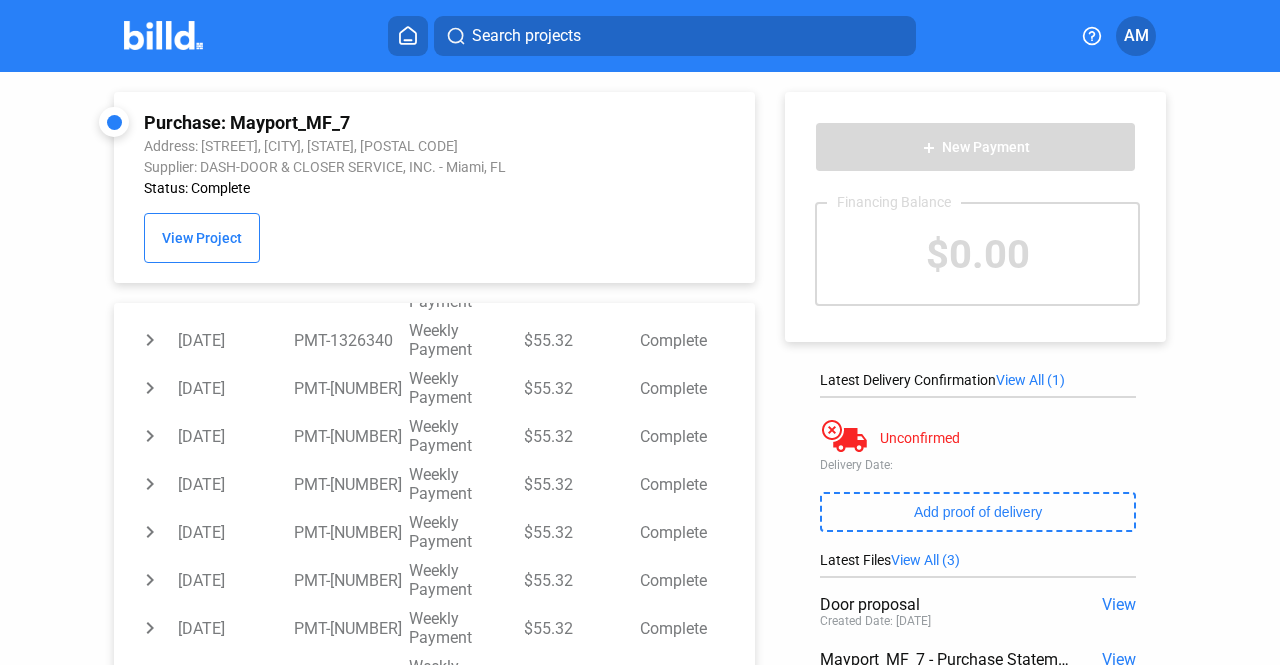 scroll, scrollTop: 610, scrollLeft: 0, axis: vertical 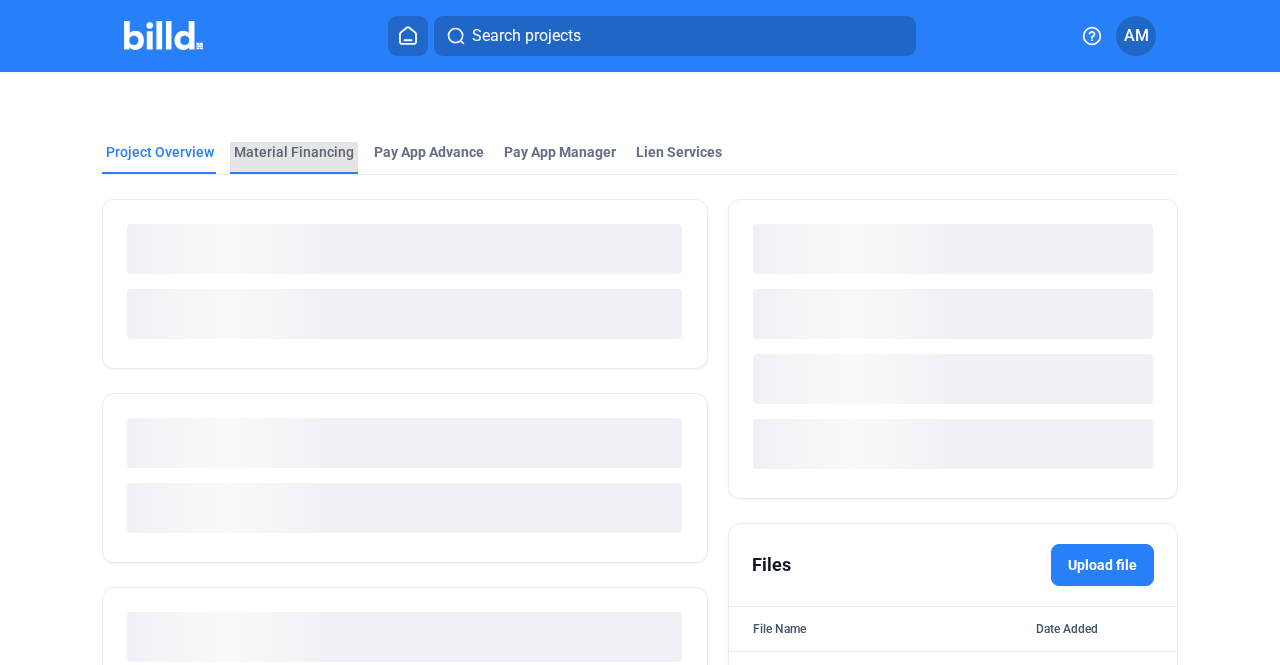 click on "Material Financing" at bounding box center [294, 152] 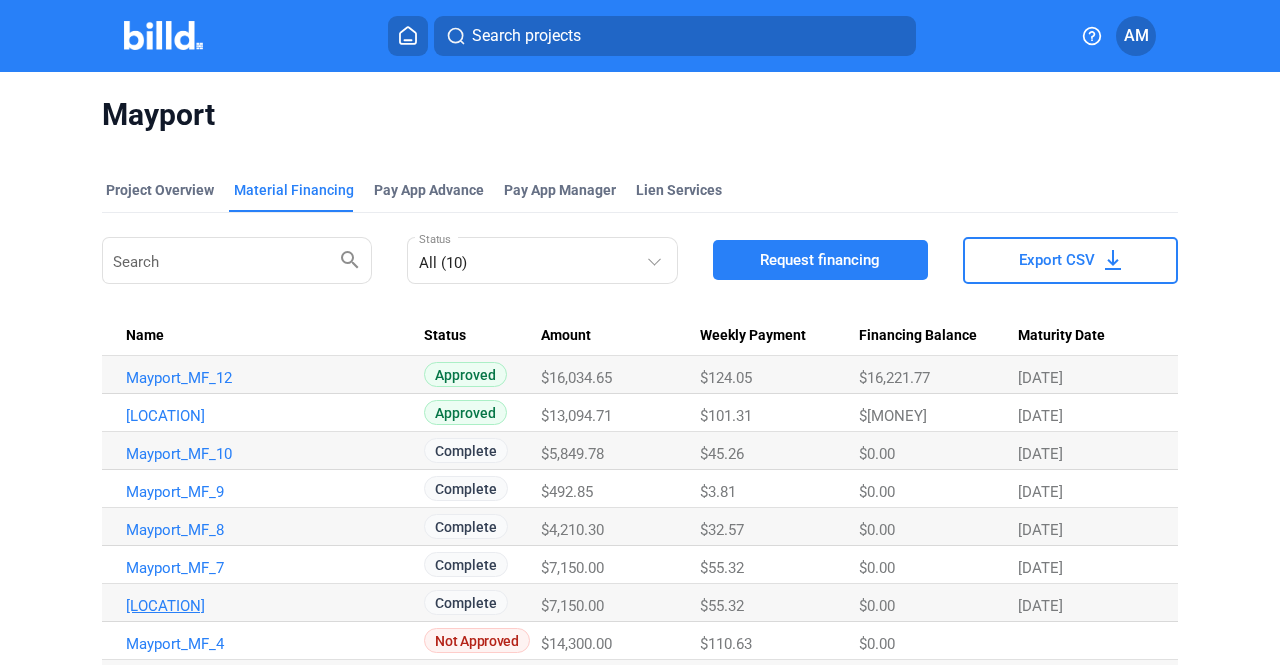 click on "[LOCATION]" at bounding box center (267, 378) 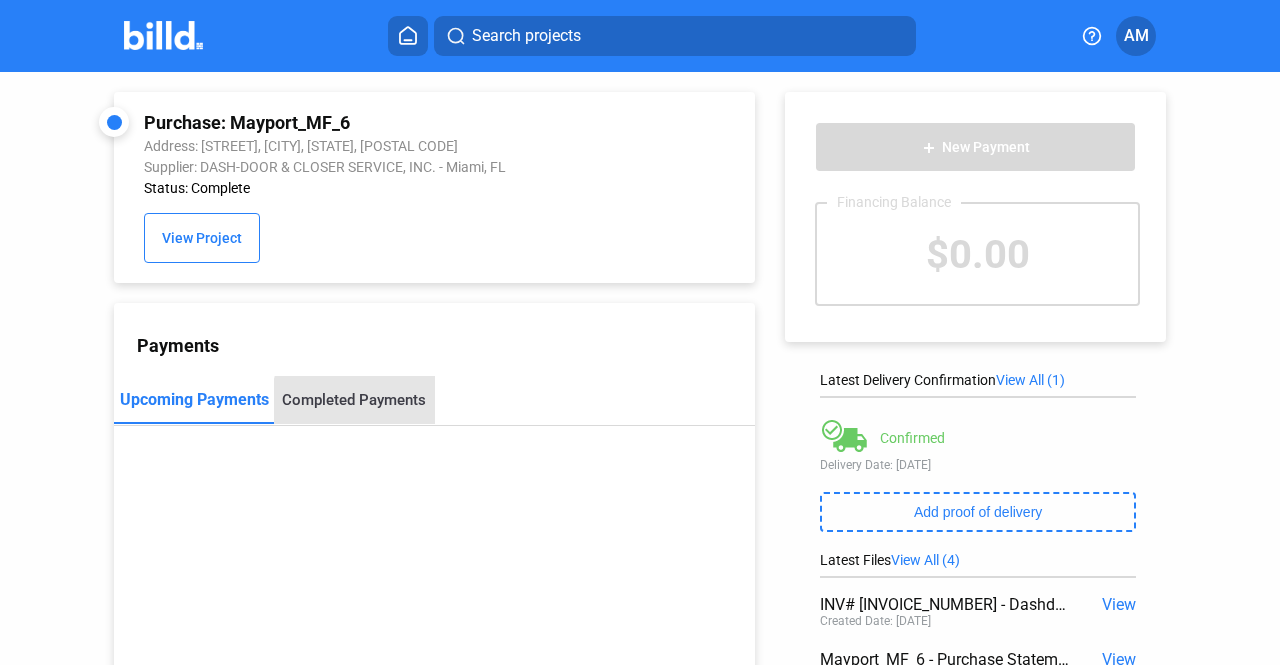 click on "Completed Payments" at bounding box center [354, 400] 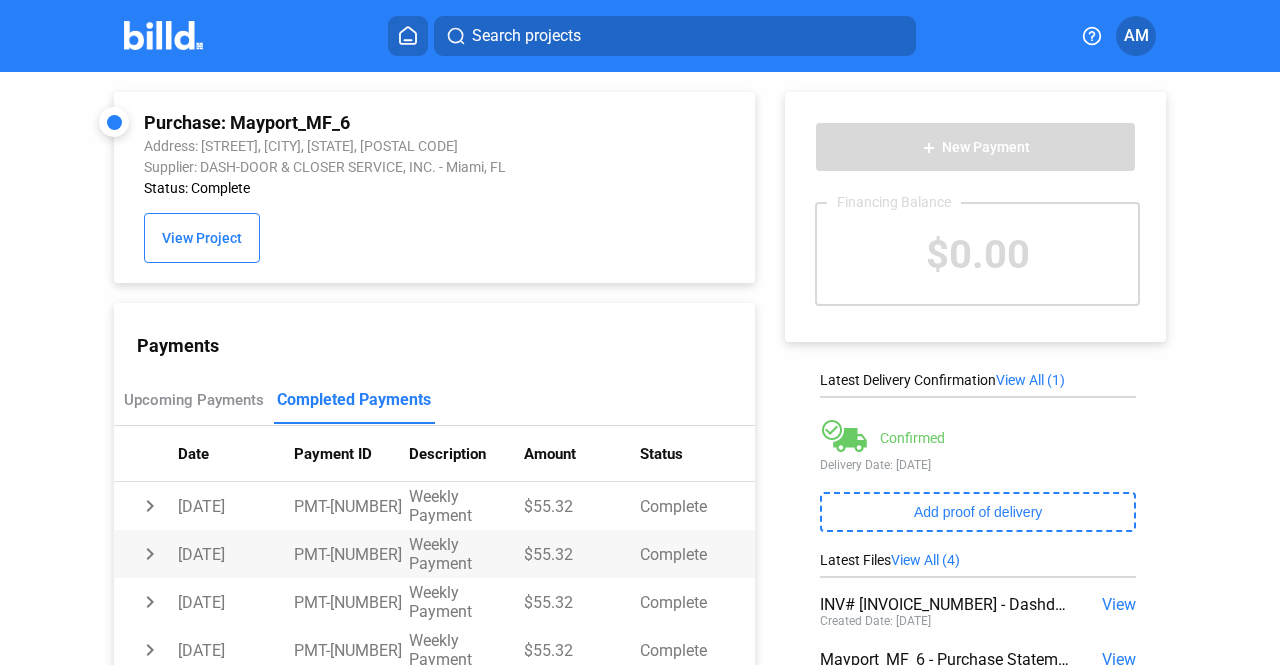 scroll, scrollTop: 610, scrollLeft: 0, axis: vertical 